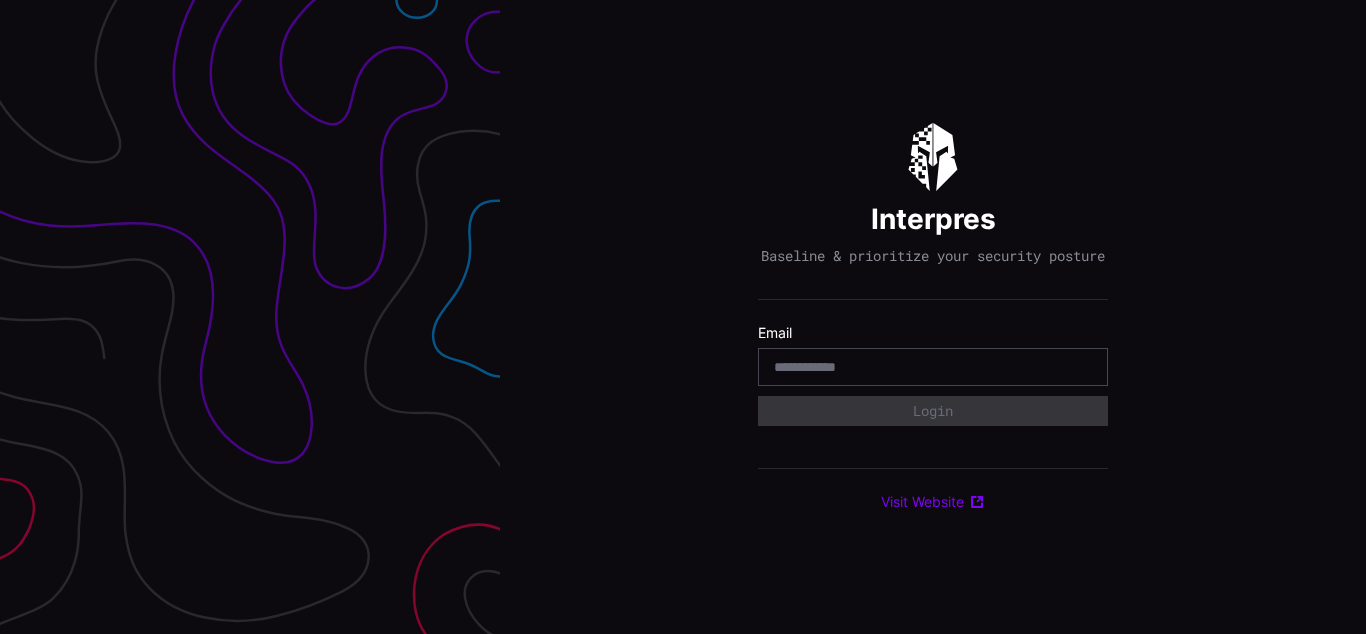 scroll, scrollTop: 0, scrollLeft: 0, axis: both 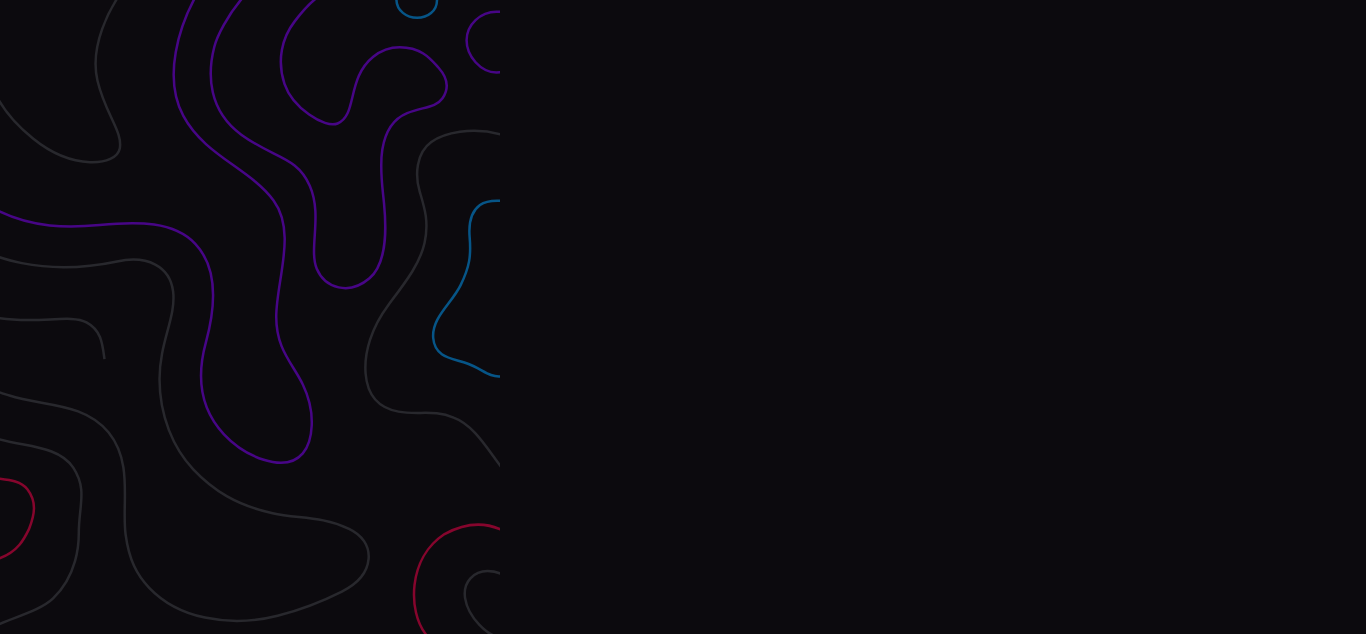 click on "Interpres Baseline & prioritize your security posture Email Login Visit Website" at bounding box center [933, 317] 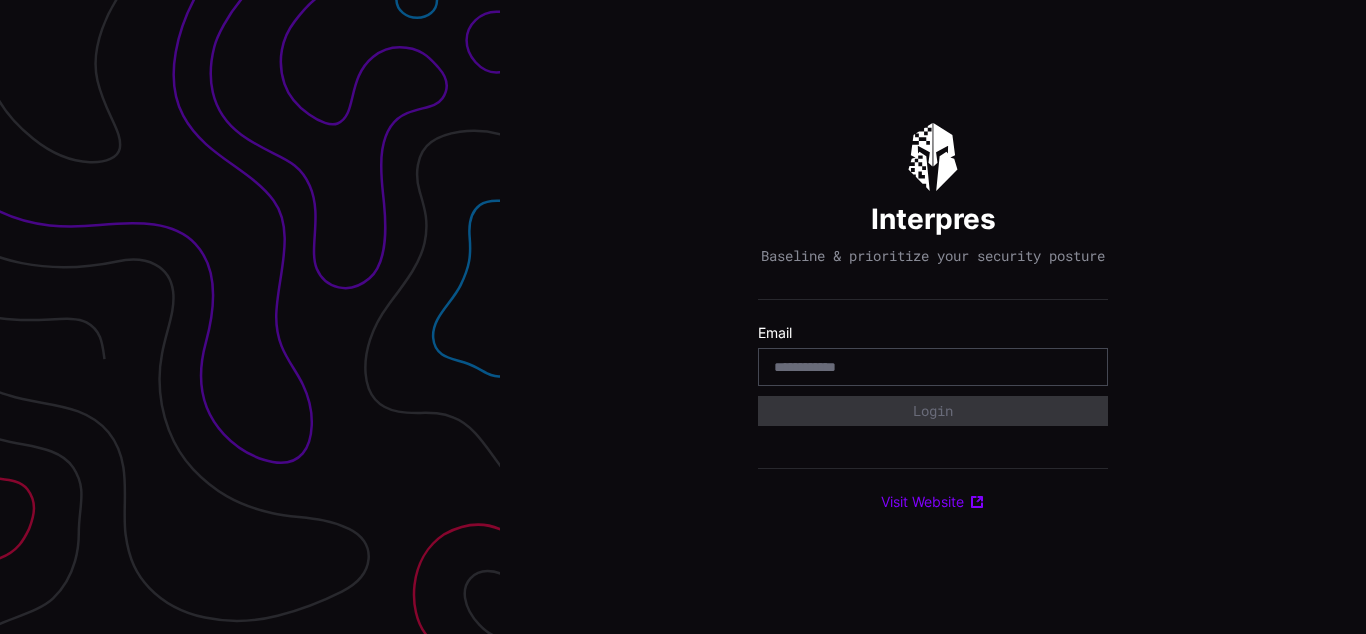 click on "Interpres Baseline & prioritize your security posture Email Login Visit Website" at bounding box center (933, 317) 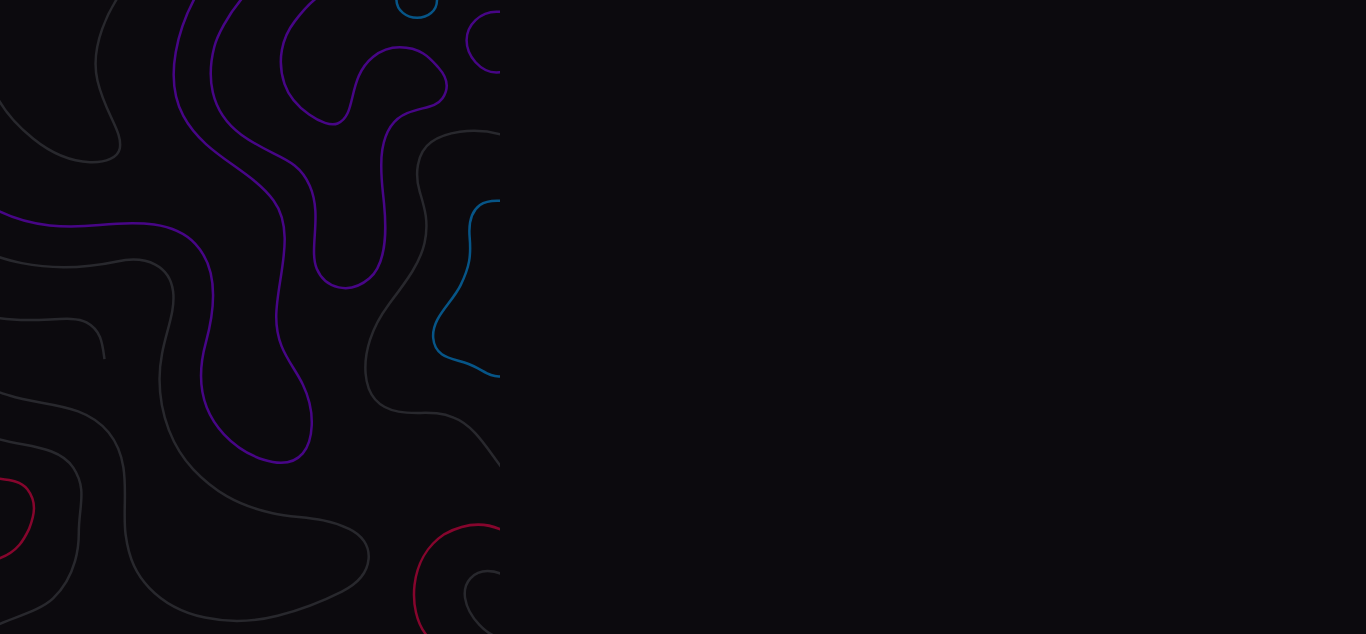 scroll, scrollTop: 0, scrollLeft: 0, axis: both 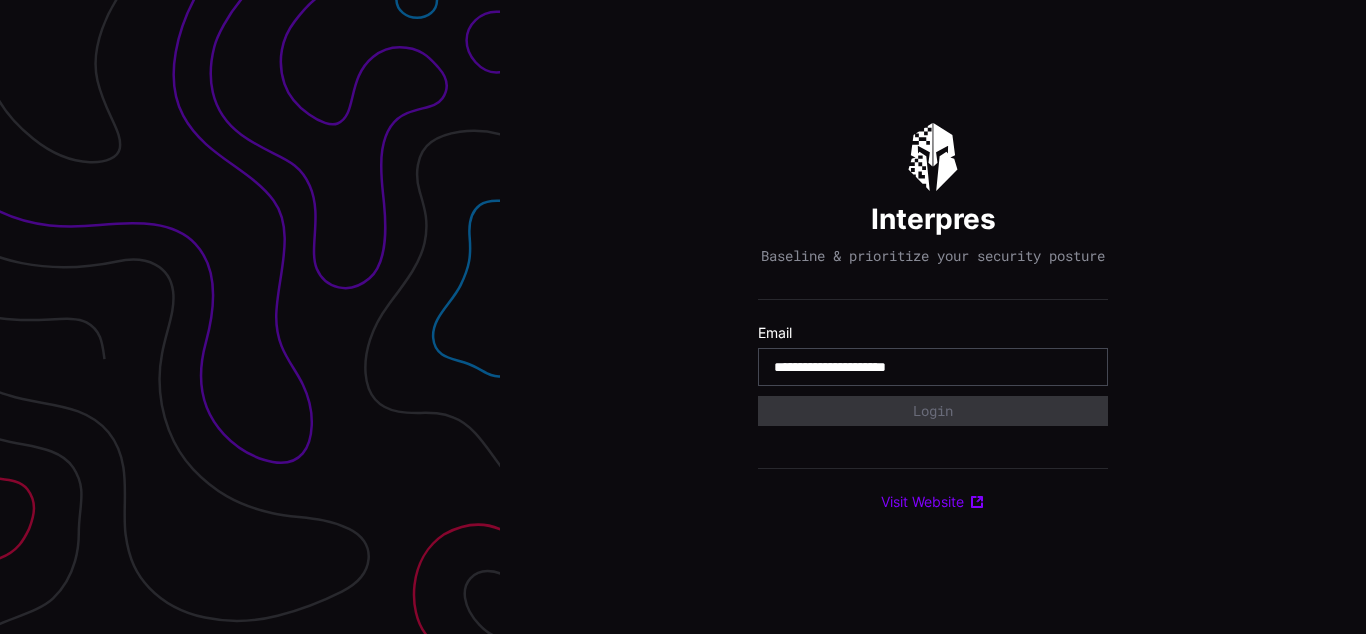 type on "**********" 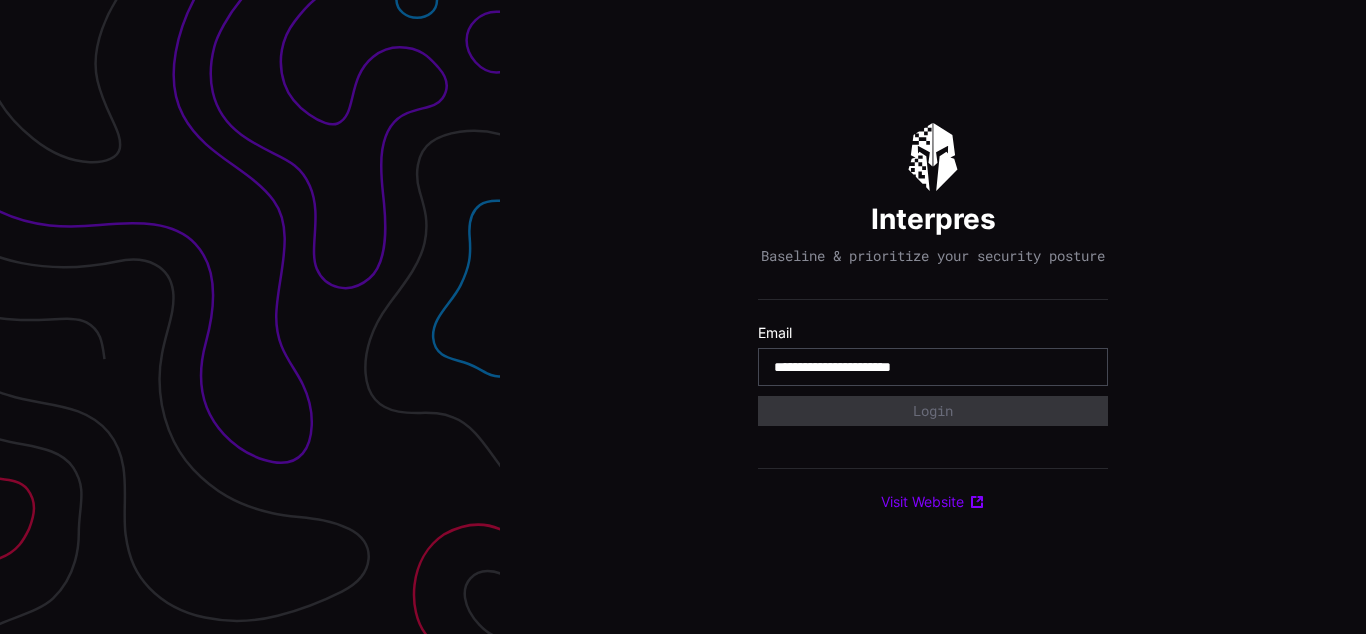click on "**********" at bounding box center (933, 367) 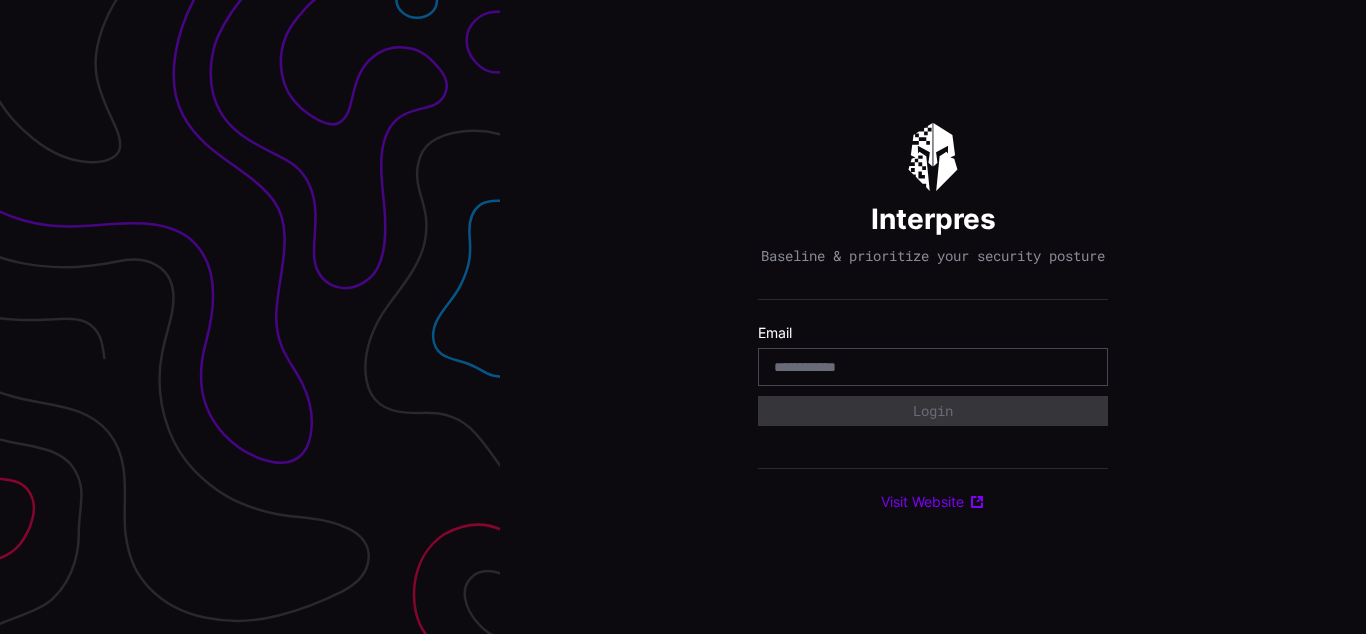 scroll, scrollTop: 0, scrollLeft: 0, axis: both 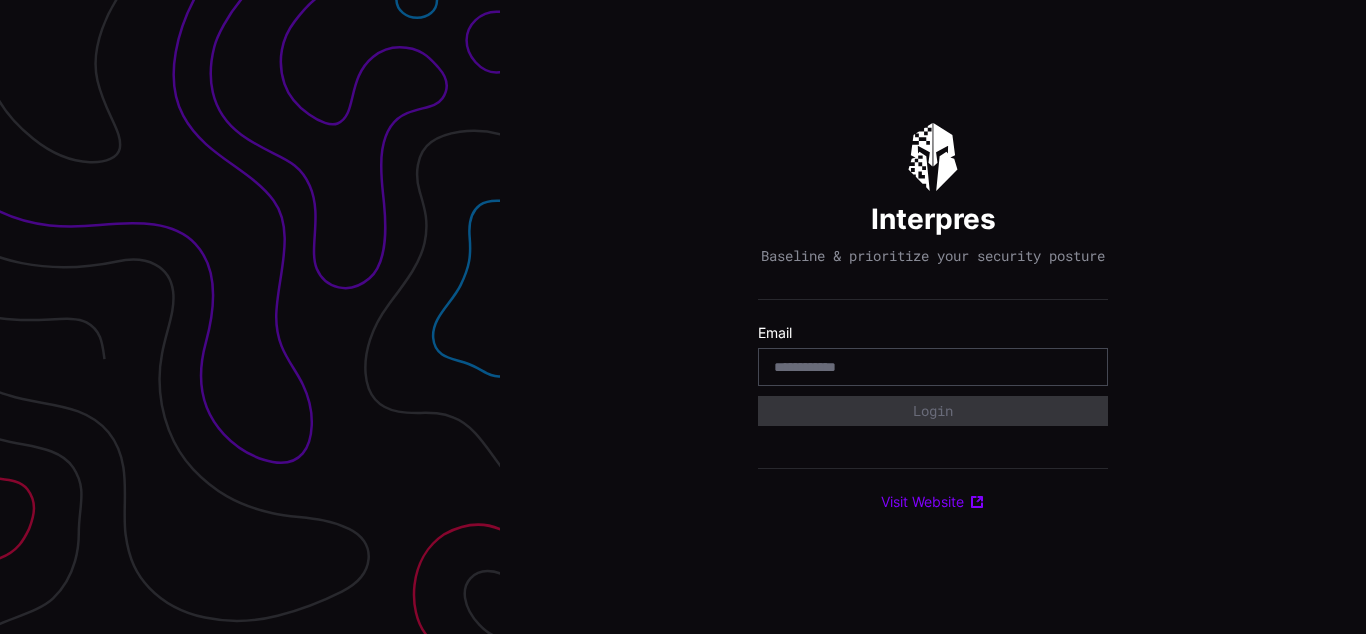 click on "Interpres Baseline & prioritize your security posture Email Login Visit Website" at bounding box center [933, 317] 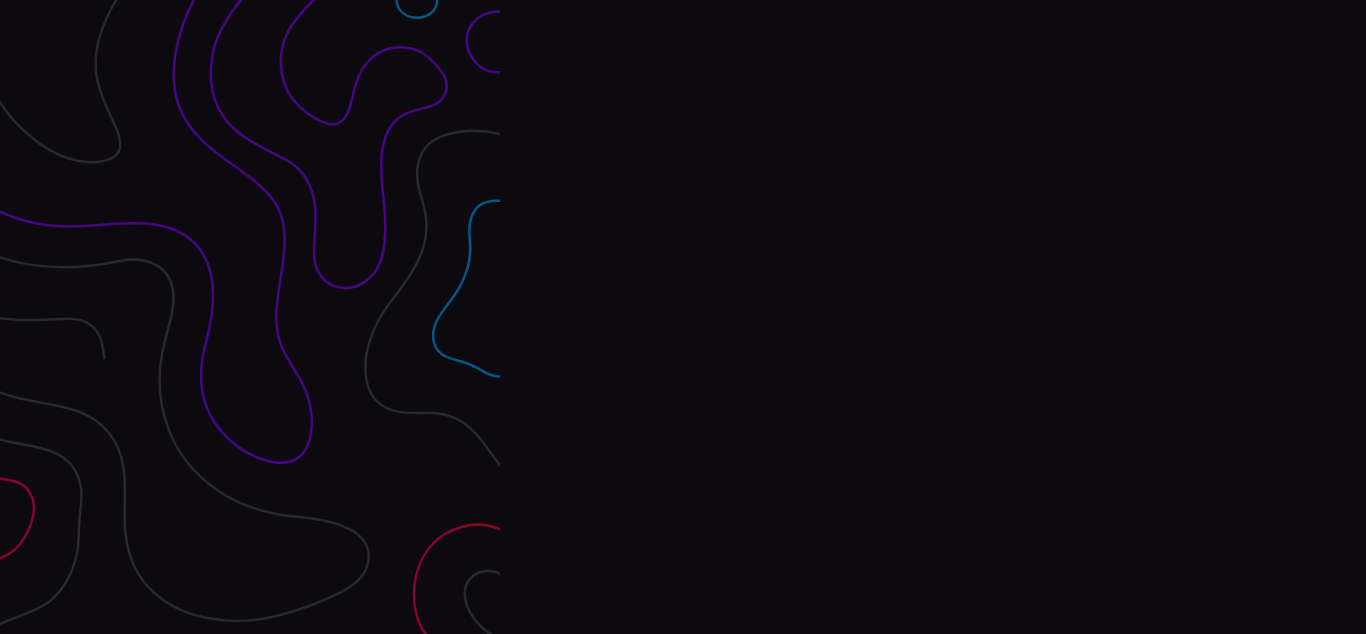 scroll, scrollTop: 0, scrollLeft: 0, axis: both 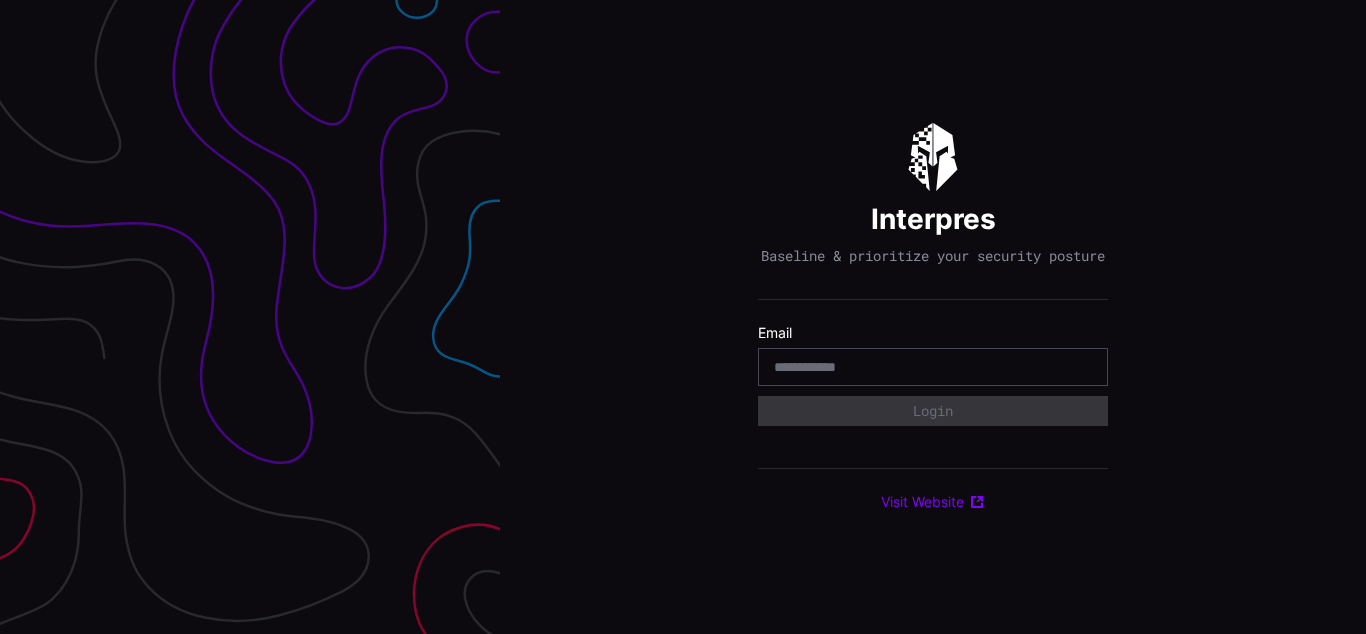 click on "Interpres Baseline & prioritize your security posture Email Login Visit Website" at bounding box center (933, 317) 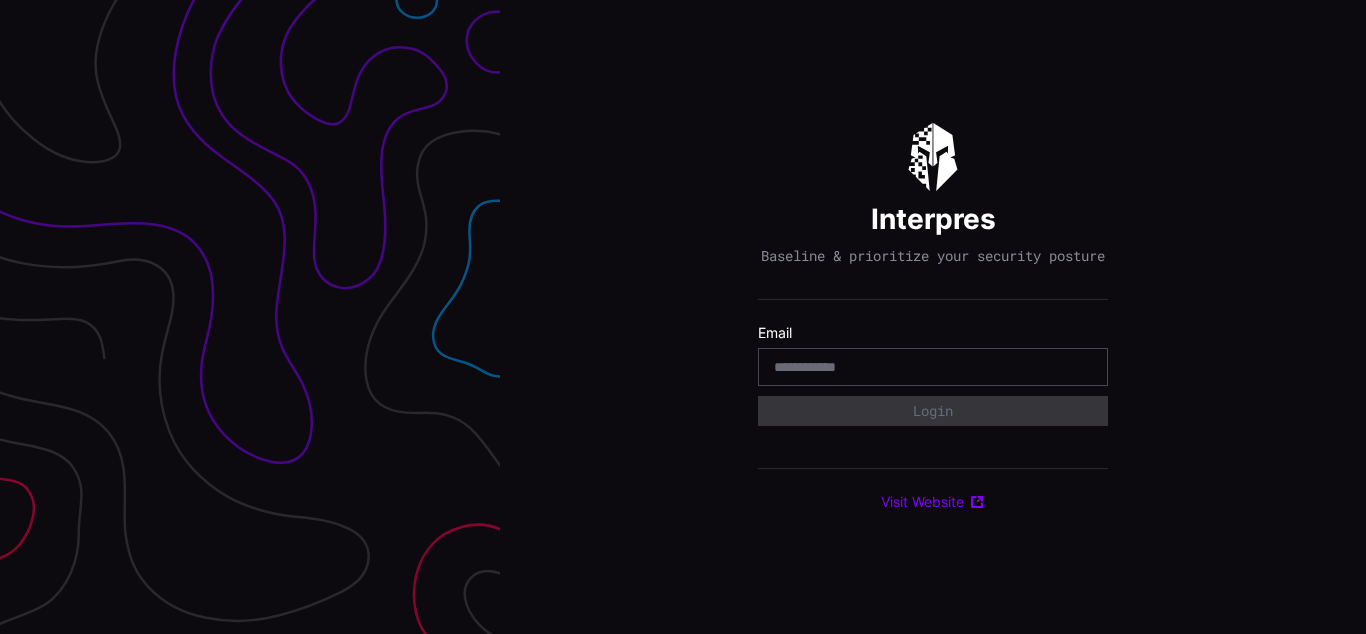 scroll, scrollTop: 0, scrollLeft: 0, axis: both 